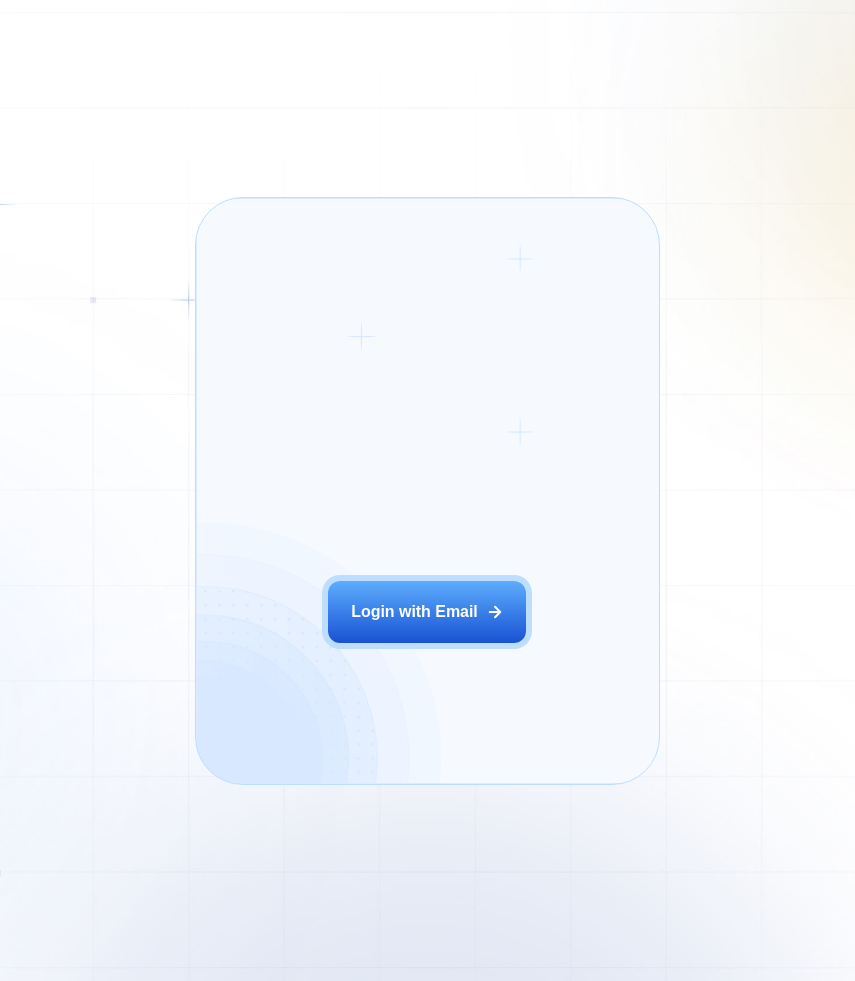 scroll, scrollTop: 0, scrollLeft: 0, axis: both 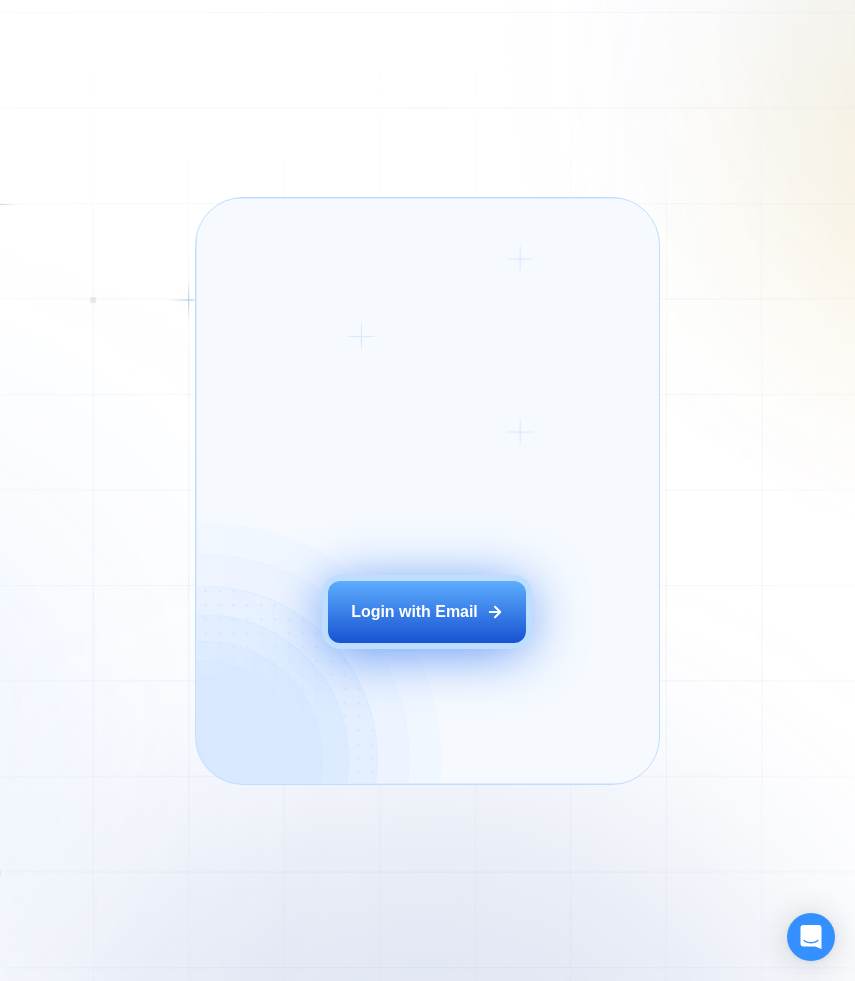 click on "Login with Email" at bounding box center (414, 612) 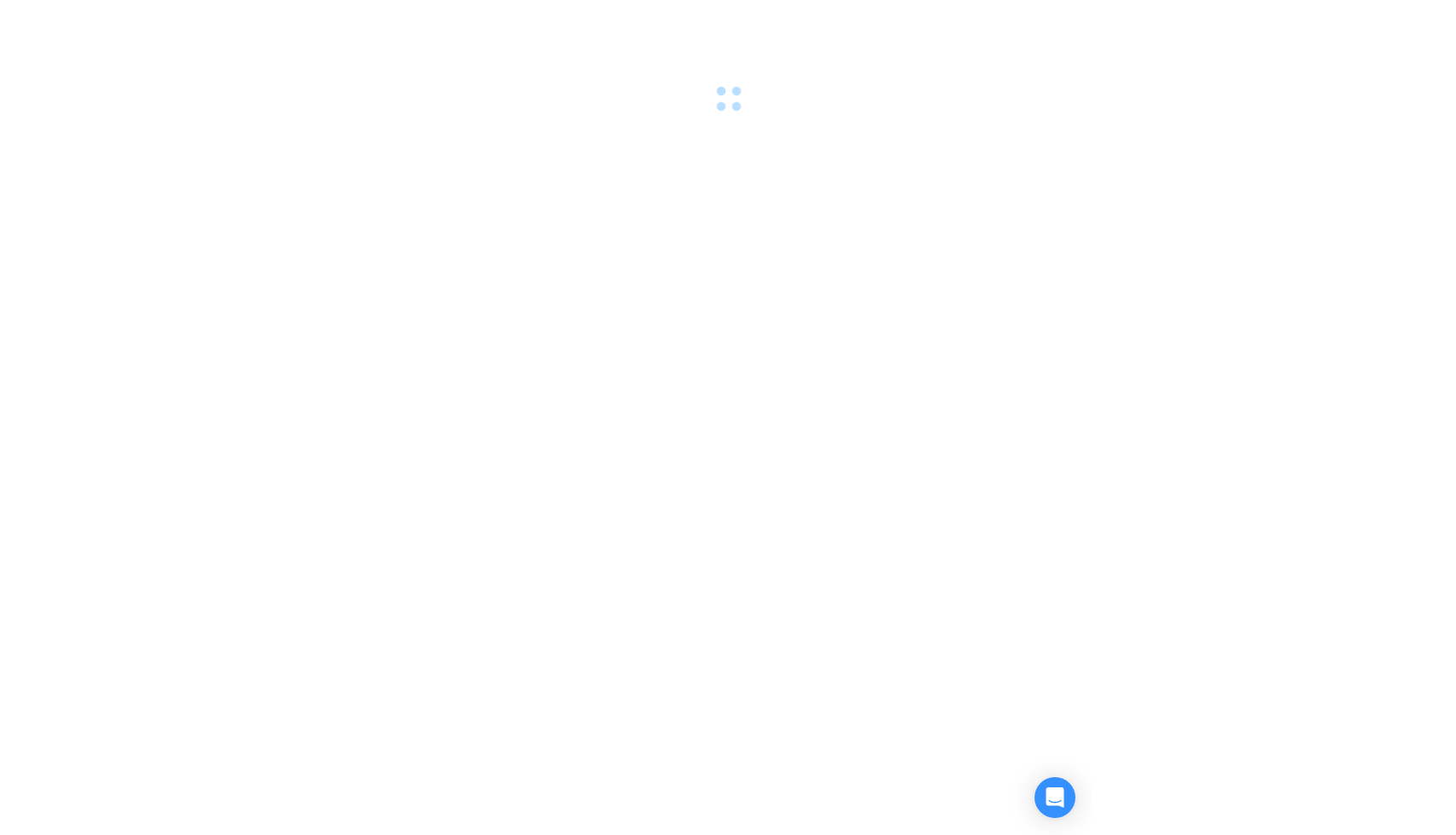scroll, scrollTop: 0, scrollLeft: 0, axis: both 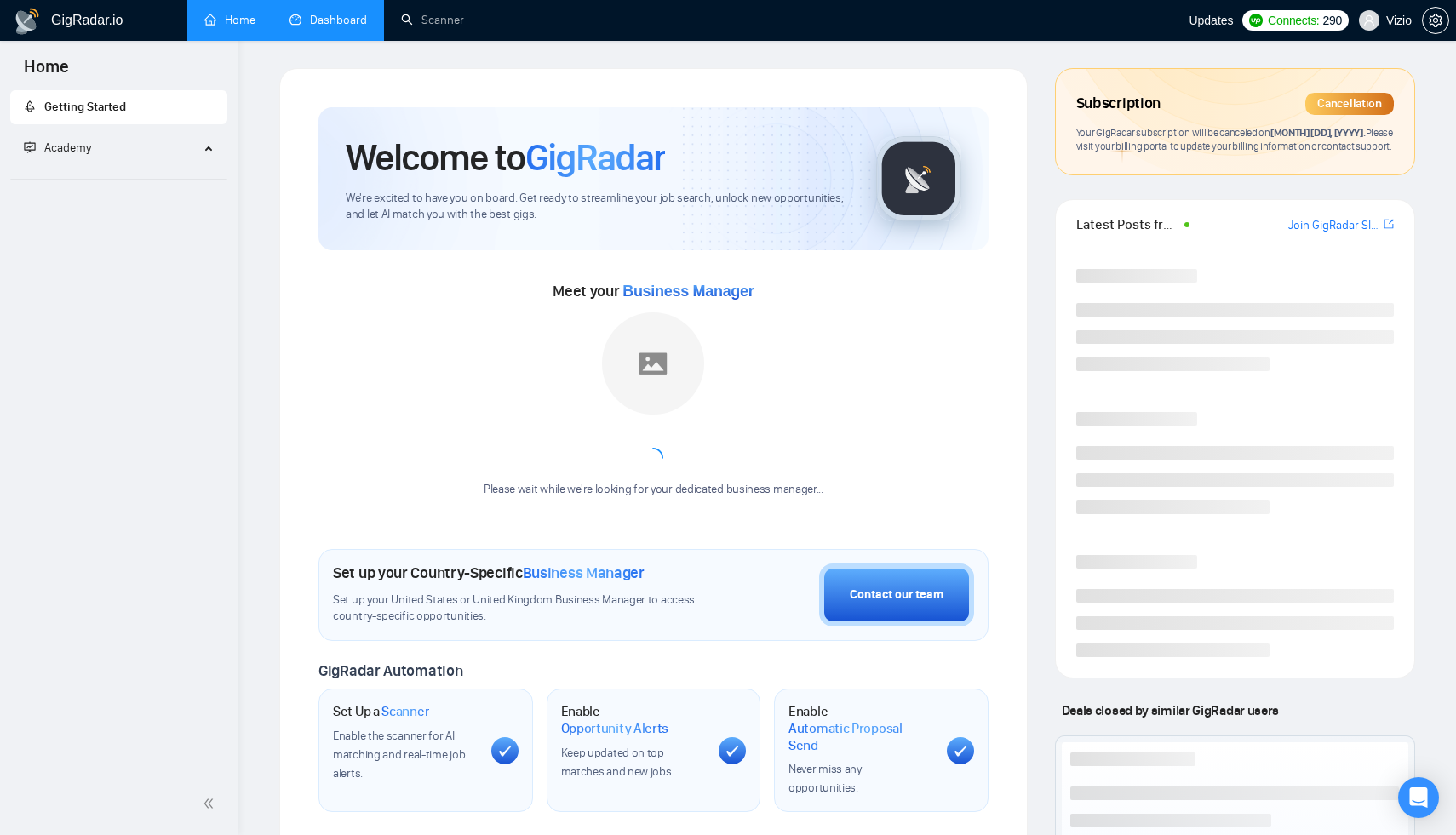 click on "Dashboard" at bounding box center [328, 20] 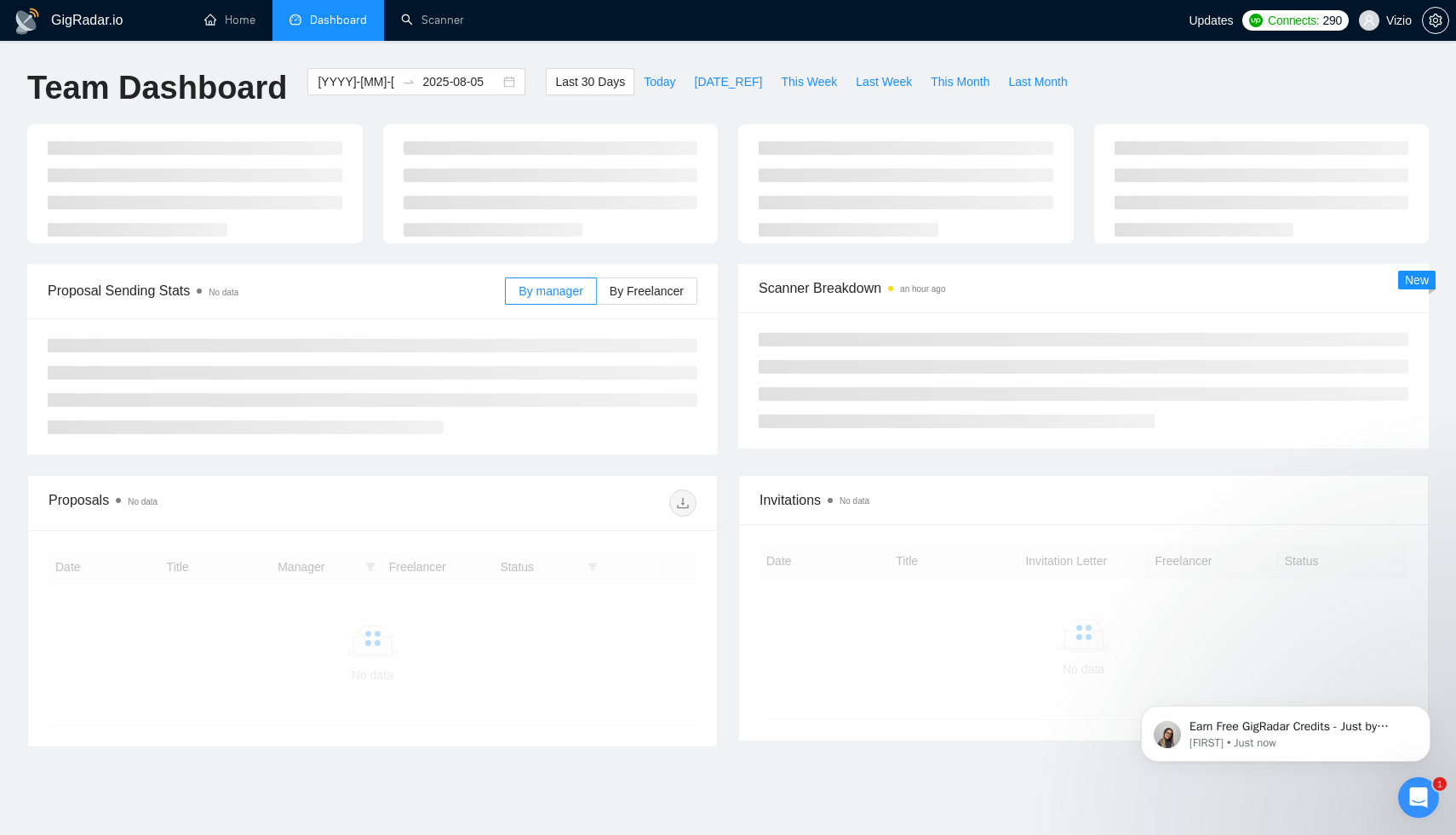 scroll, scrollTop: 0, scrollLeft: 0, axis: both 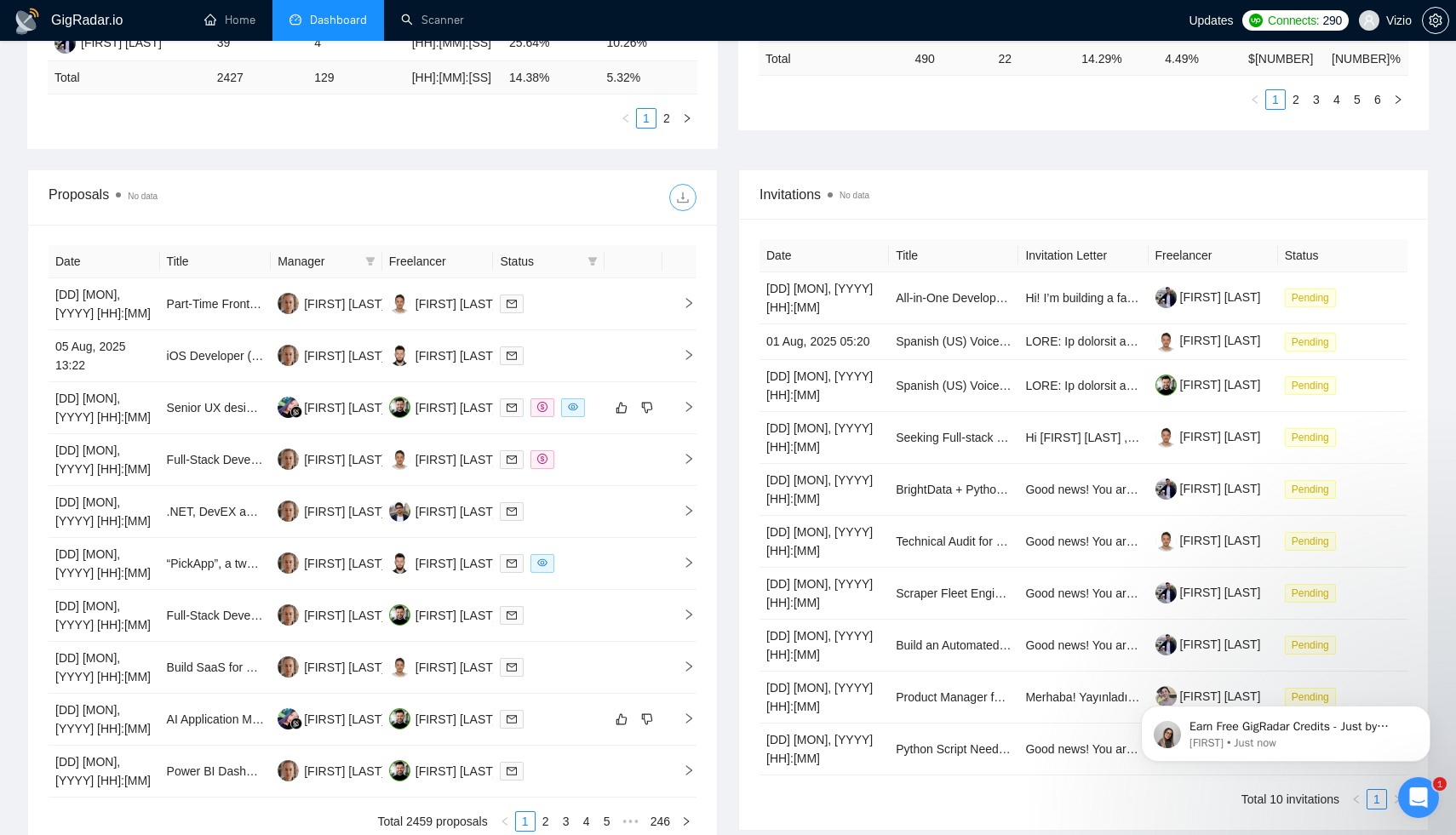 click at bounding box center (683, 197) 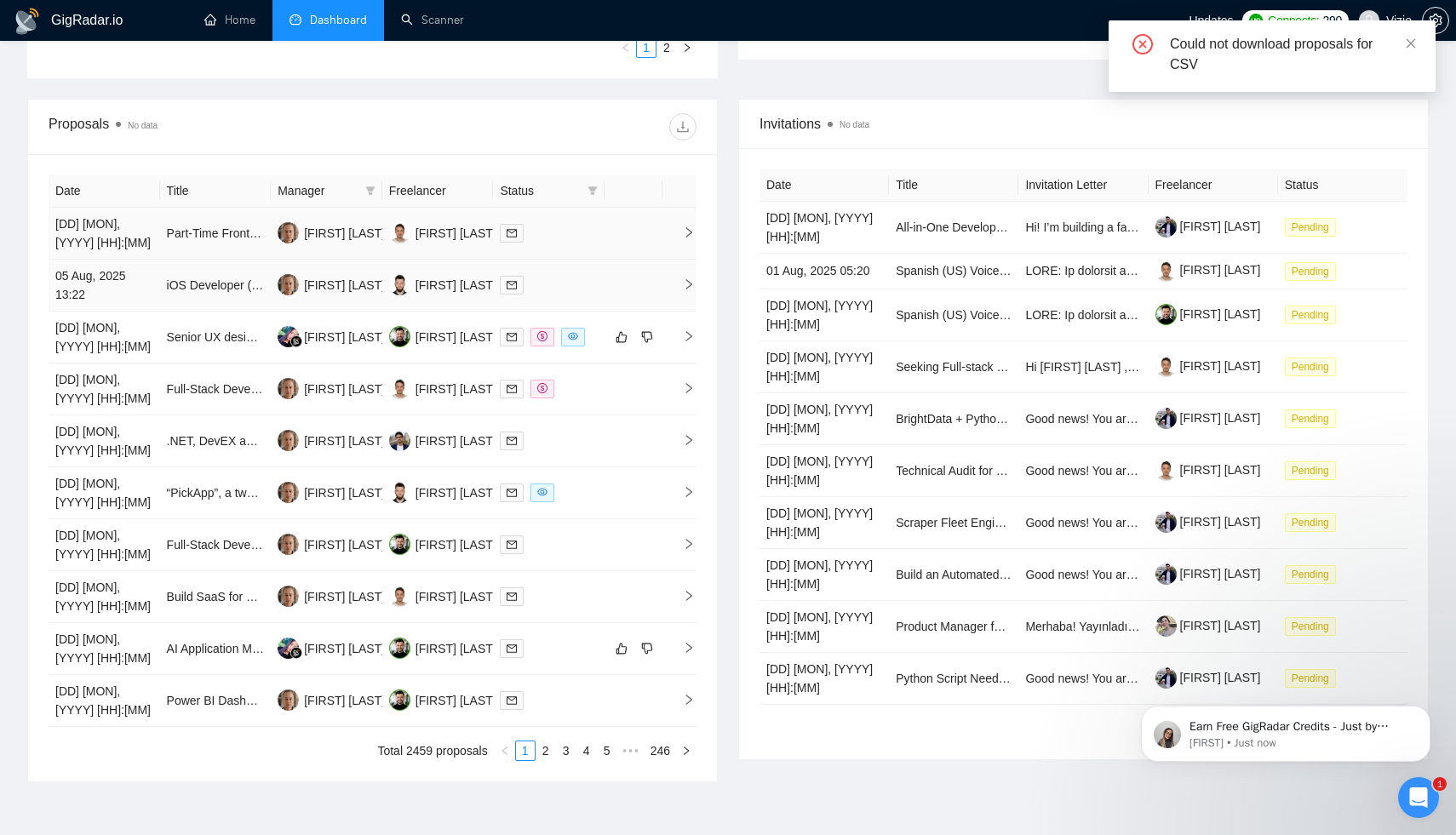 scroll, scrollTop: 593, scrollLeft: 0, axis: vertical 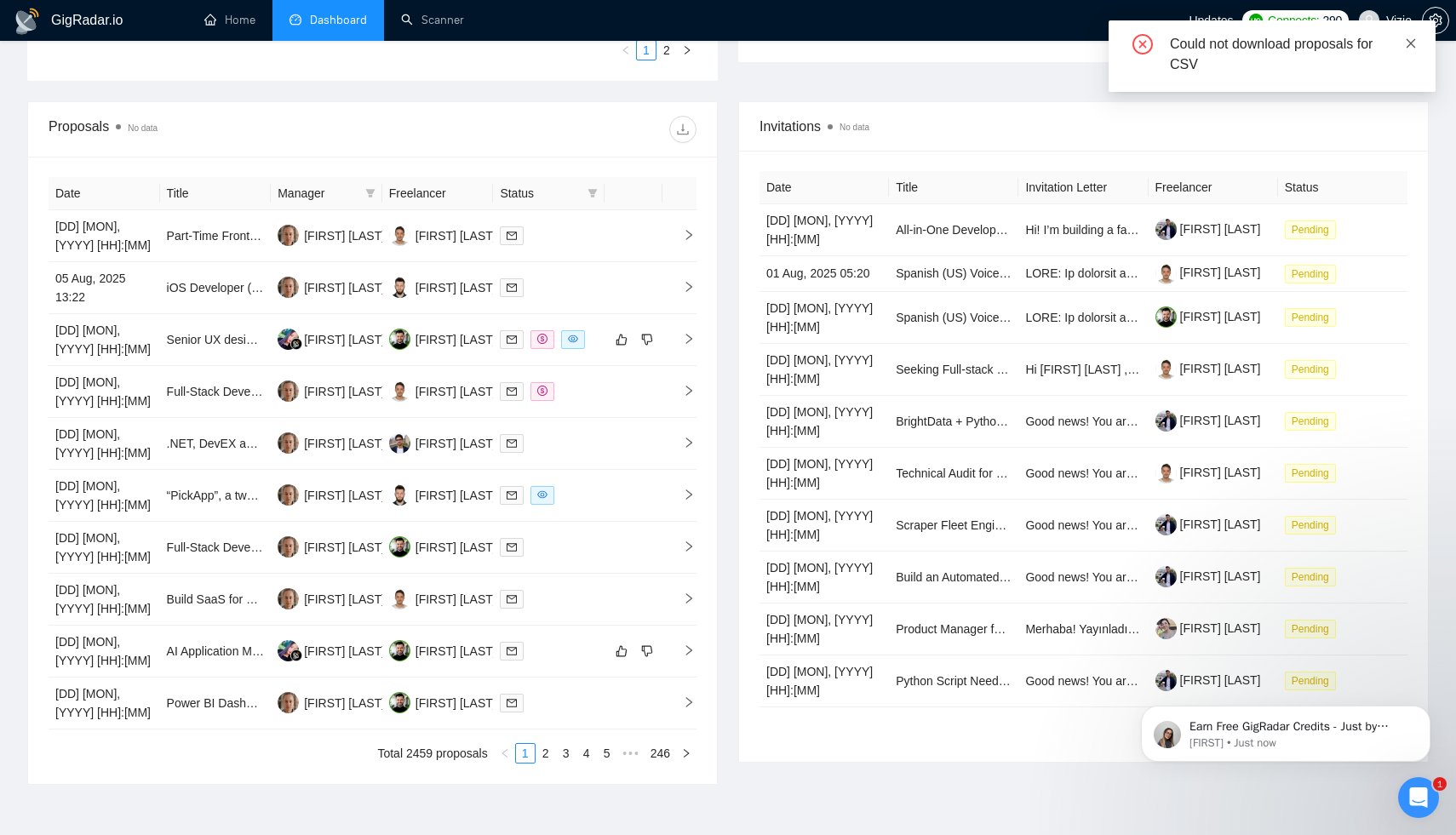 click 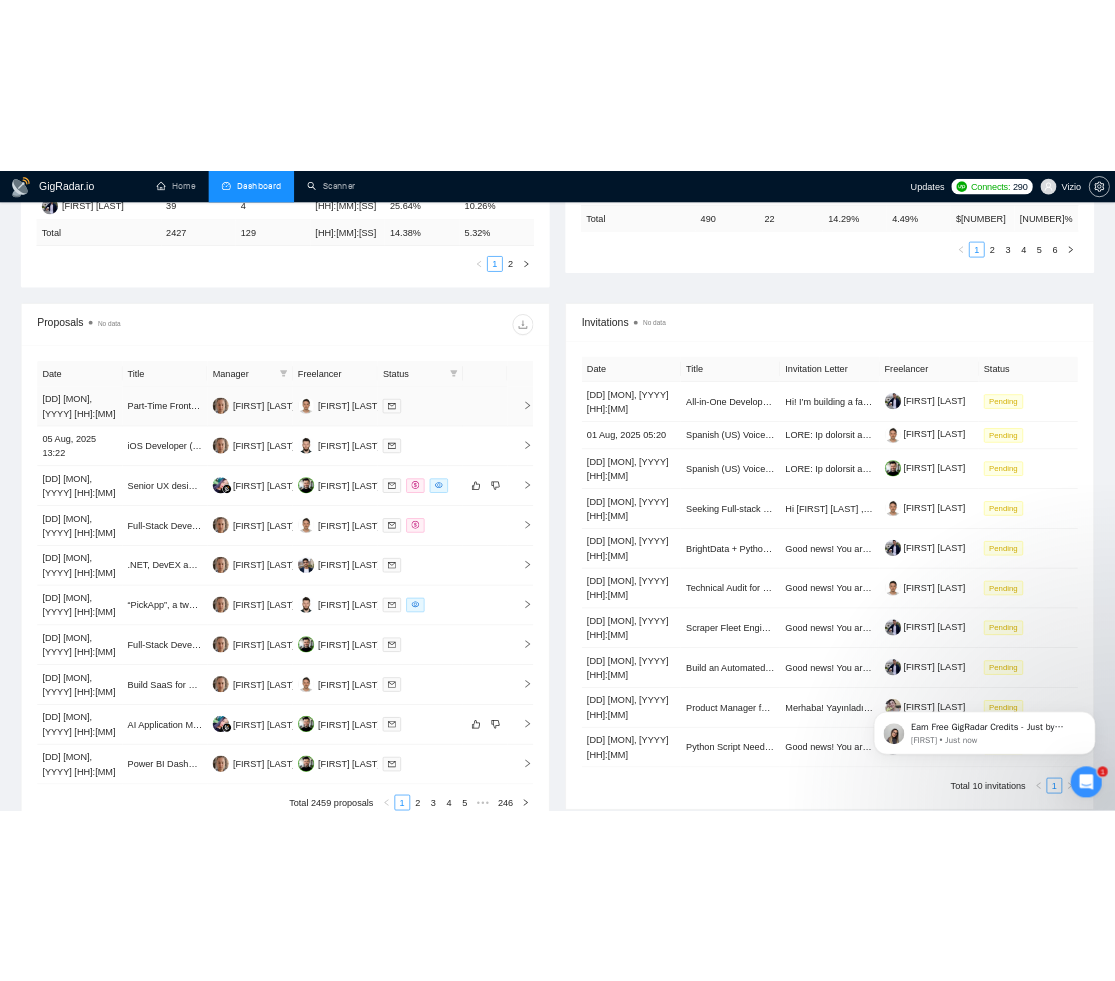 scroll, scrollTop: 616, scrollLeft: 0, axis: vertical 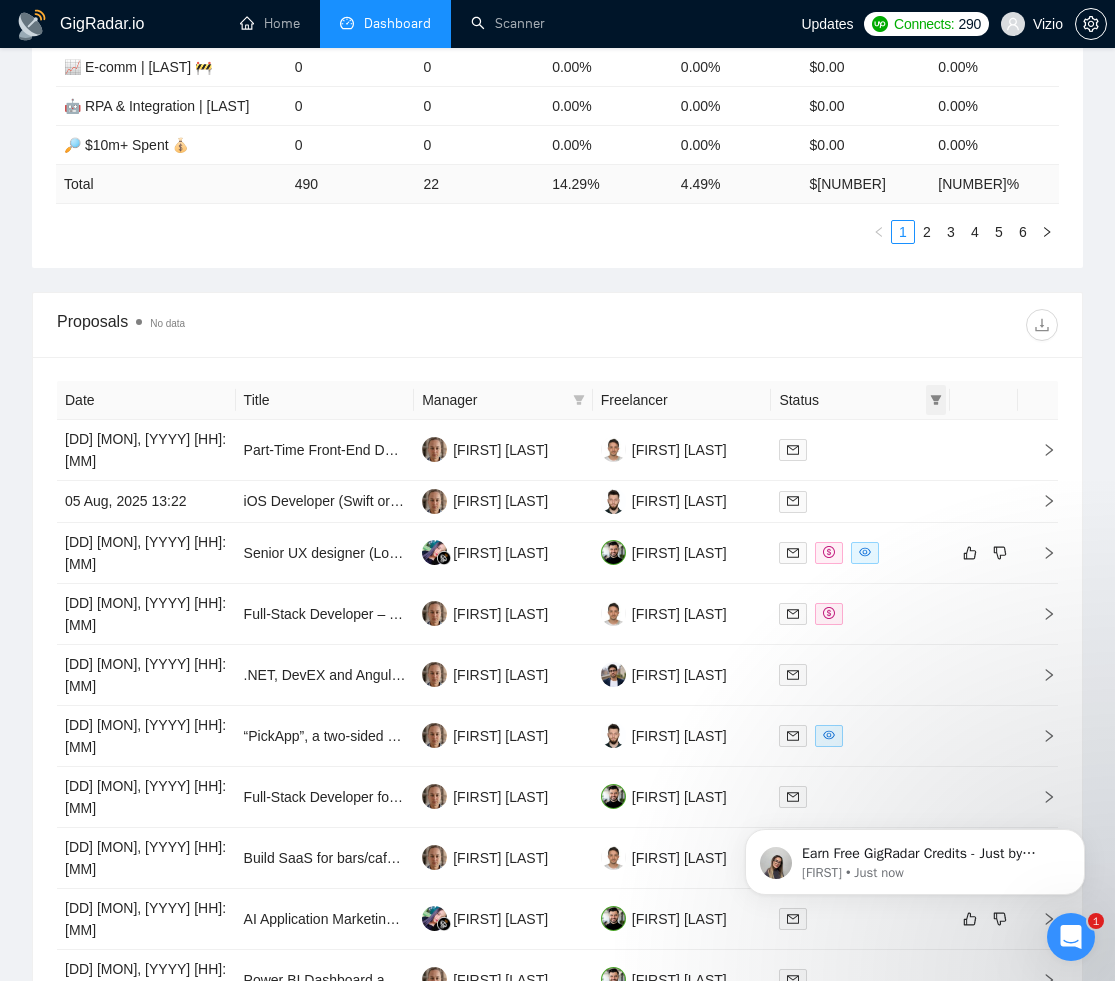 click 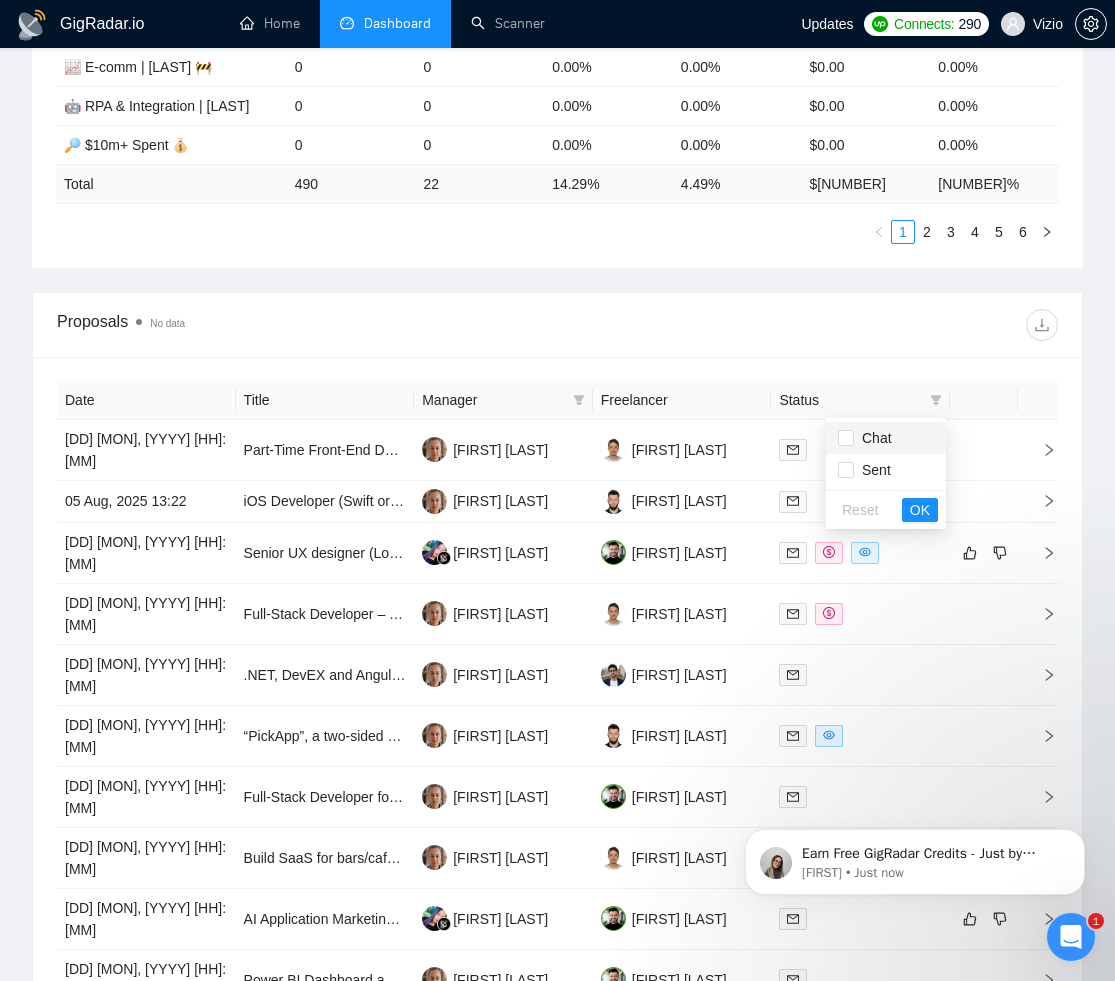 click on "Chat" at bounding box center [886, 438] 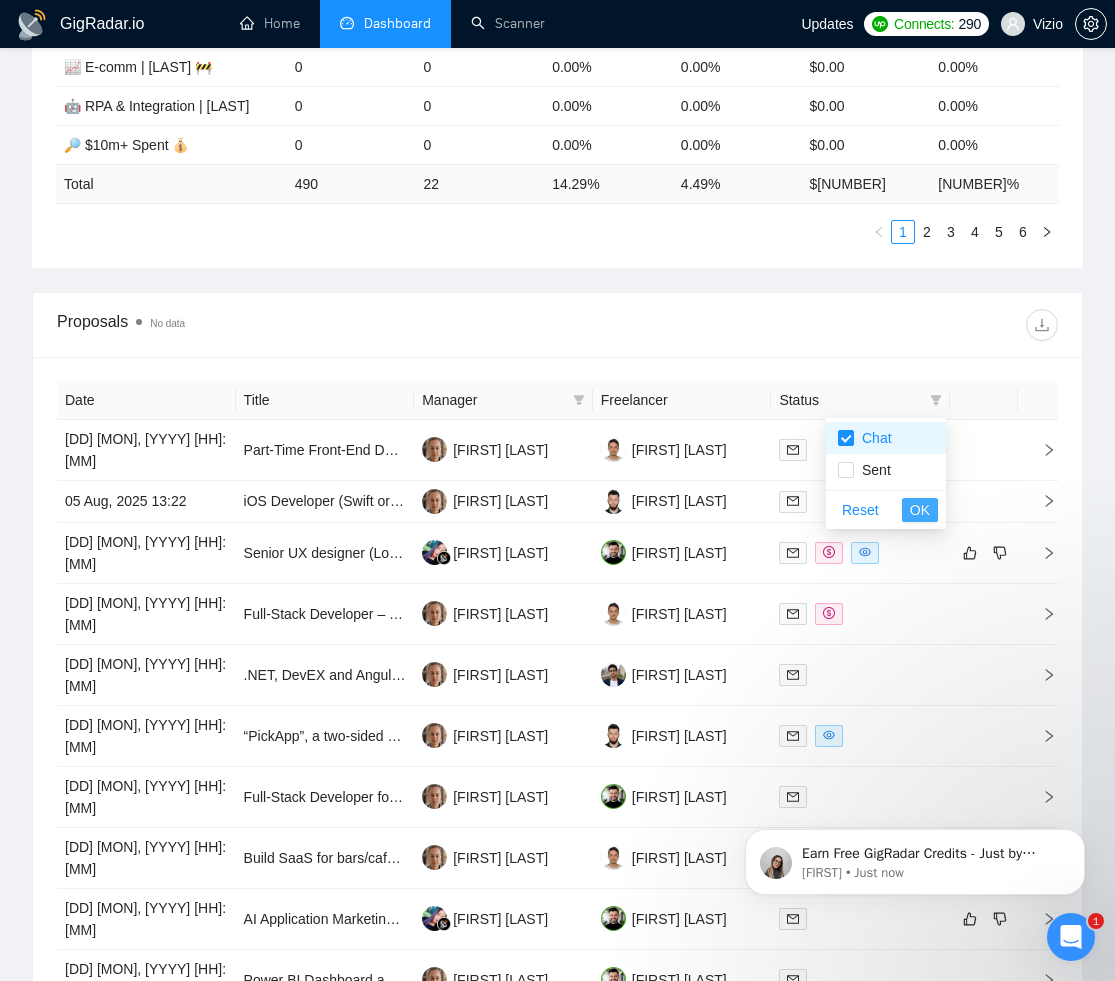 click on "OK" at bounding box center [920, 510] 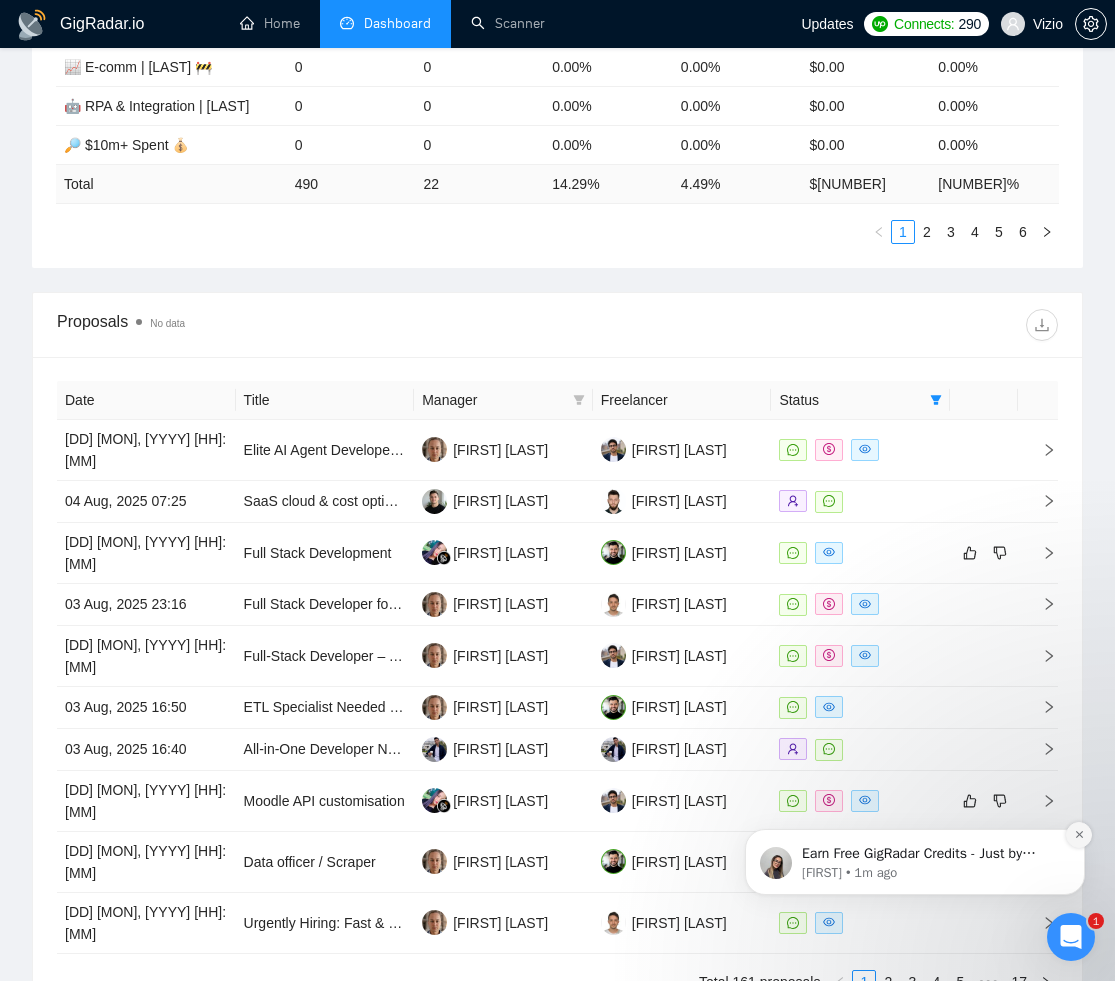 click 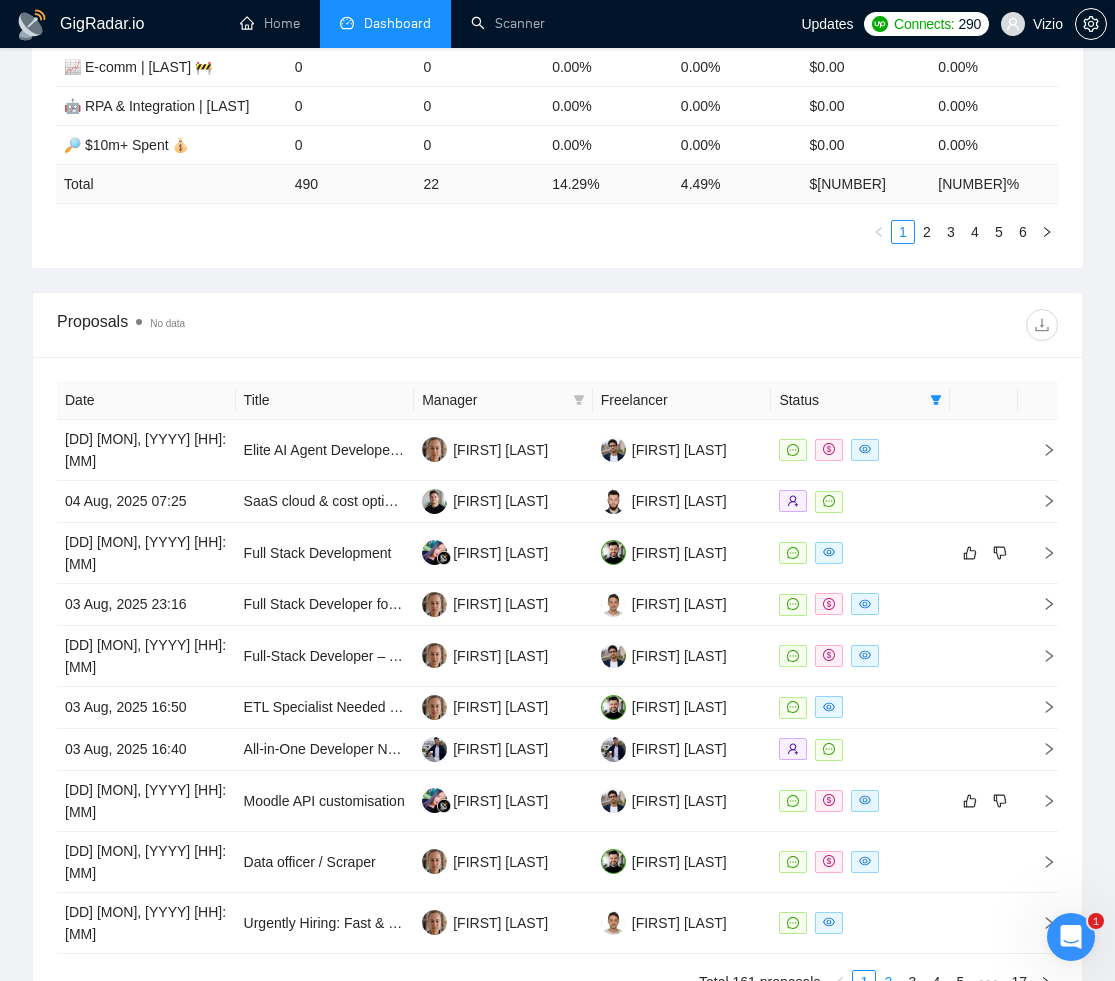 click on "2" at bounding box center (888, 982) 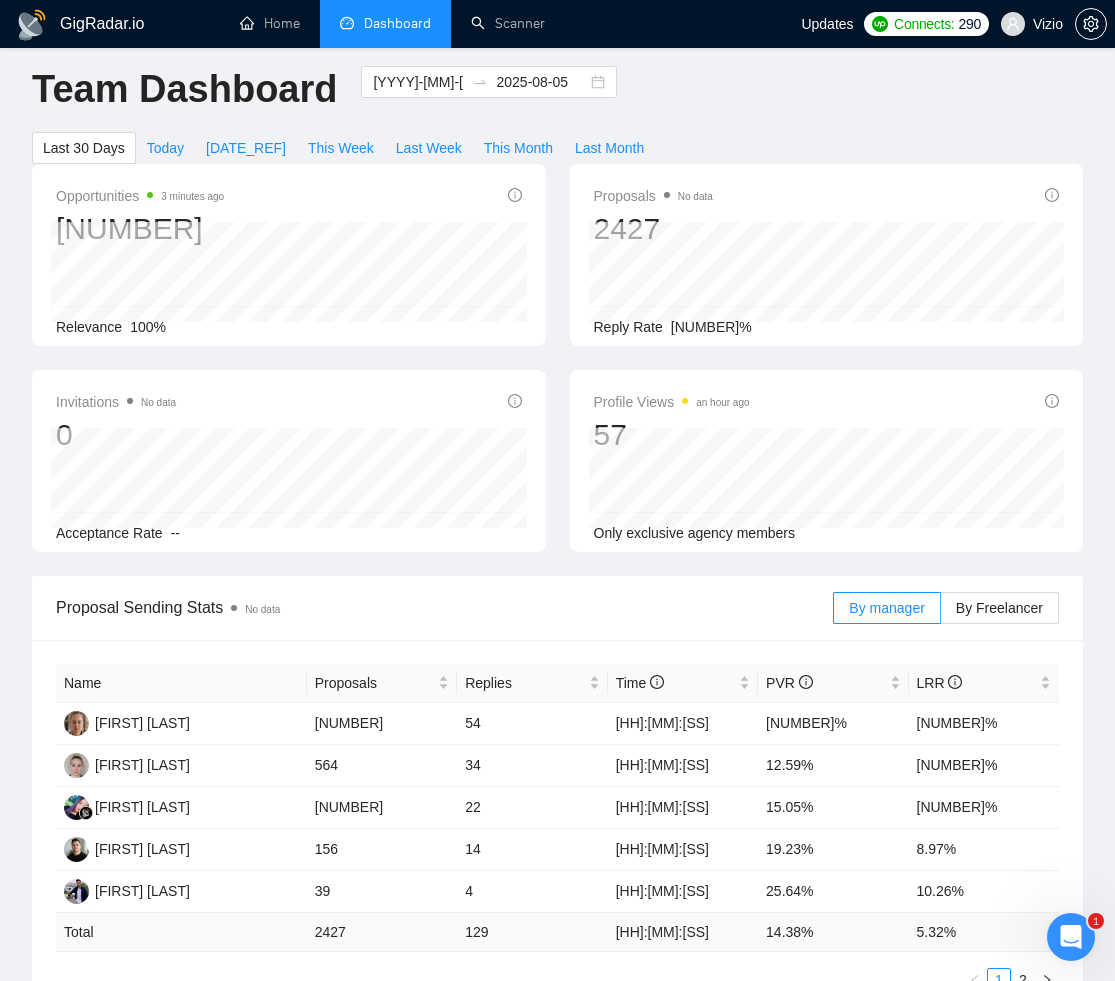 scroll, scrollTop: 0, scrollLeft: 0, axis: both 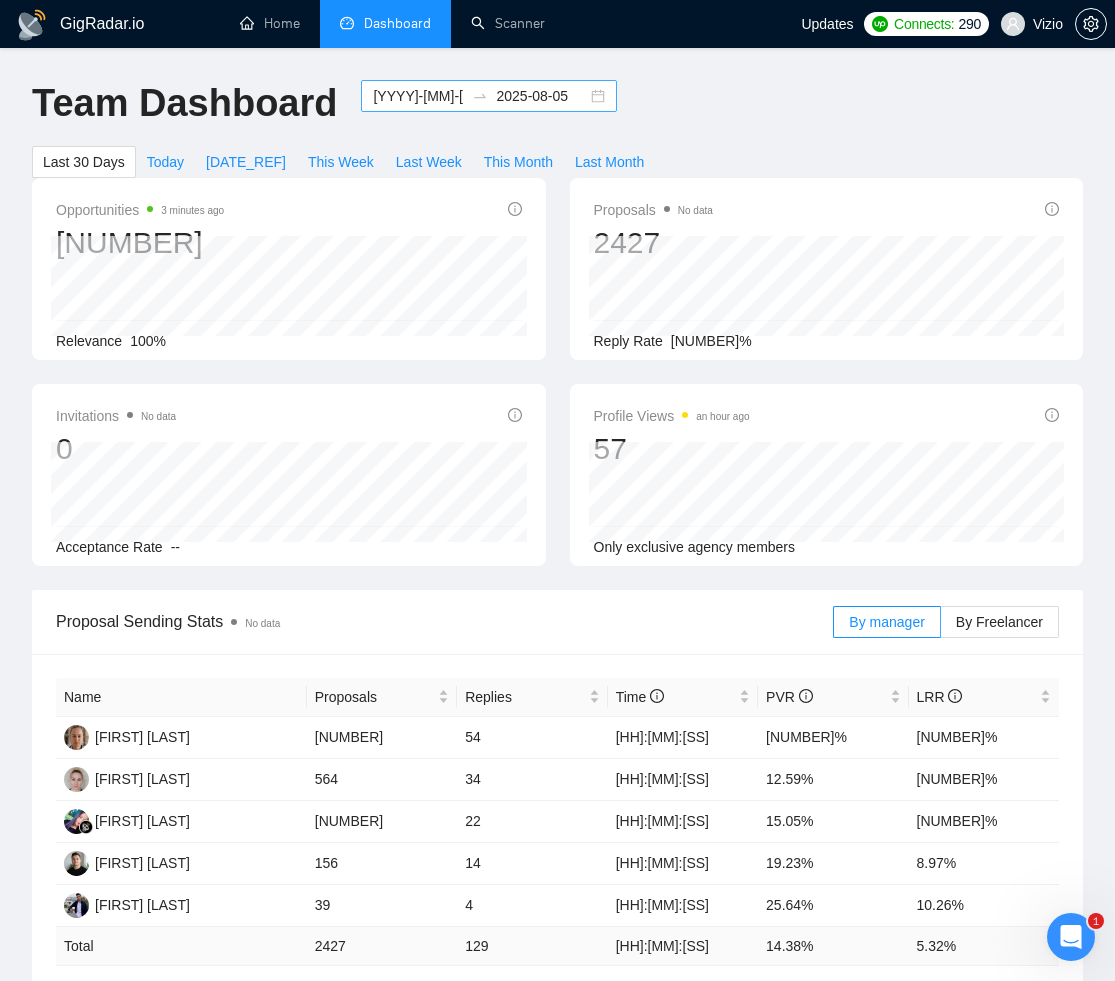 click on "[YYYY]-[MM]-[DD] [YYYY]-[MM]-[DD]" at bounding box center [489, 96] 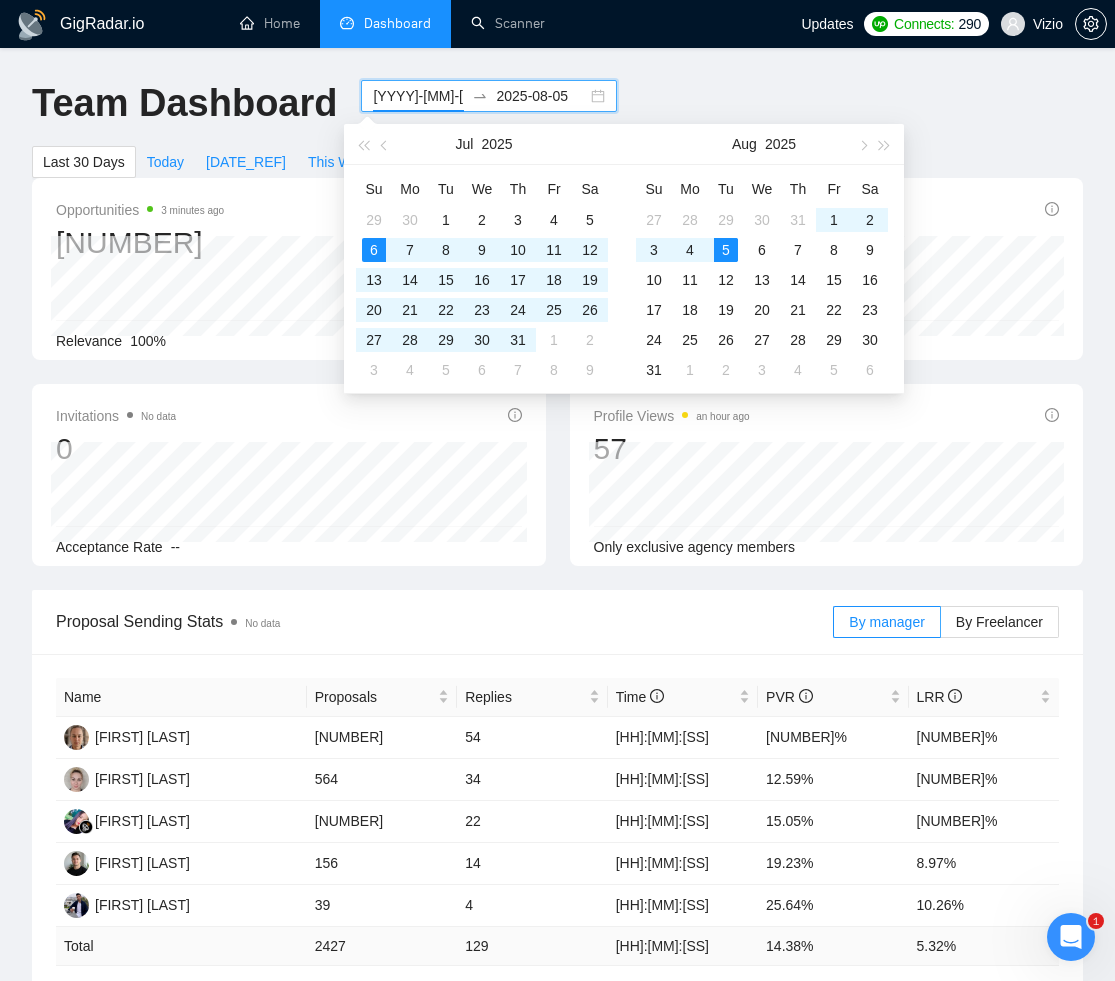 click on "Team Dashboard 2025-07-06 2025-08-05 Last 30 Days Today Yesterday This Week Last Week This Month Last Month" at bounding box center [557, 129] 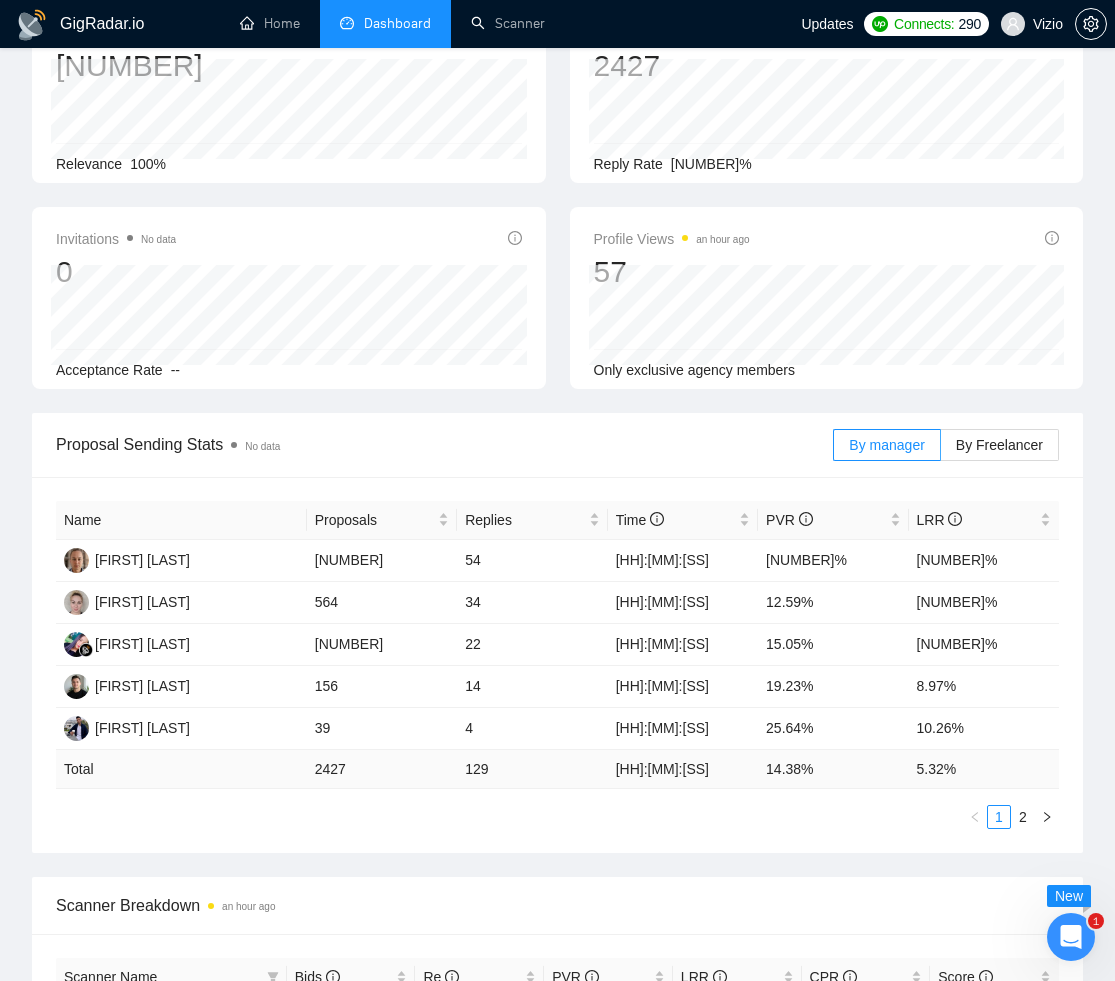 scroll, scrollTop: 0, scrollLeft: 0, axis: both 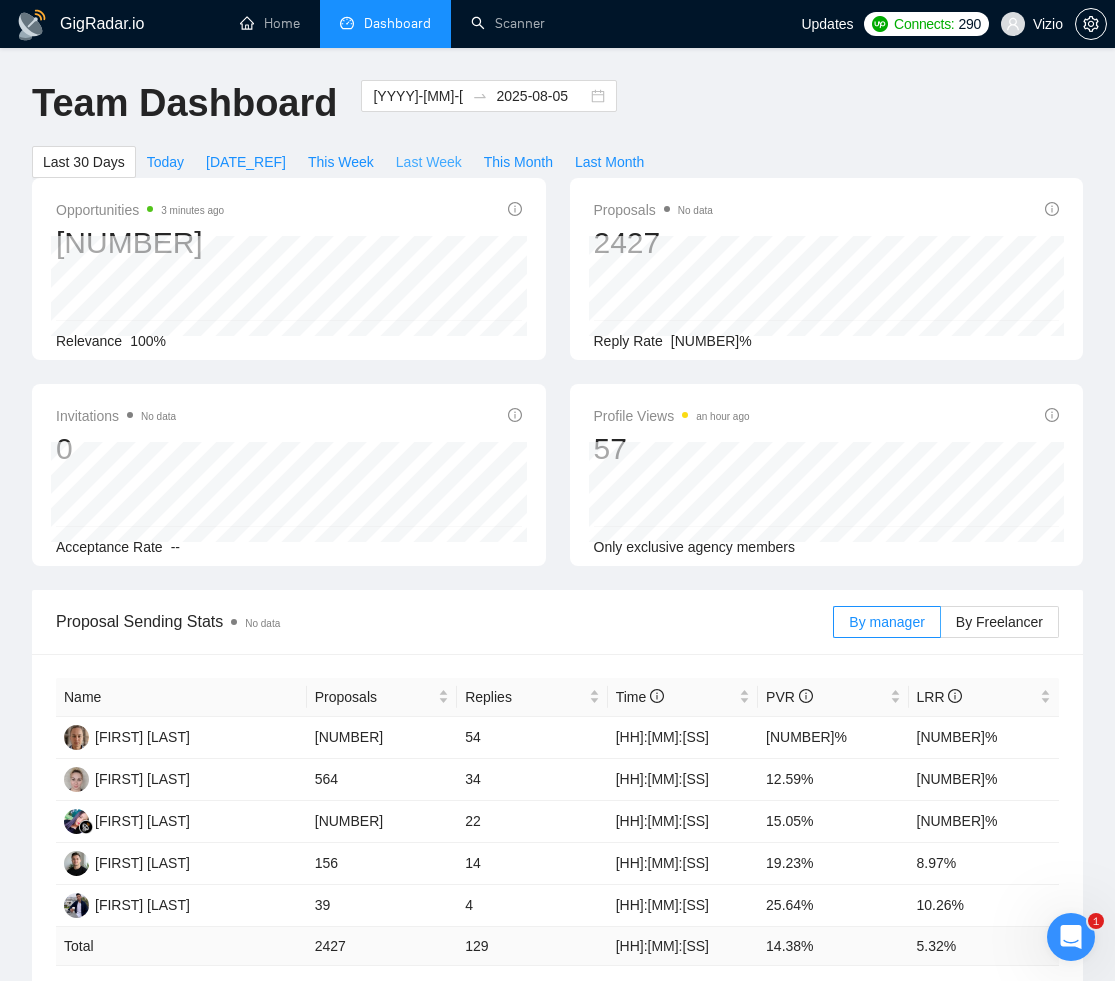 click on "Last Week" at bounding box center (429, 162) 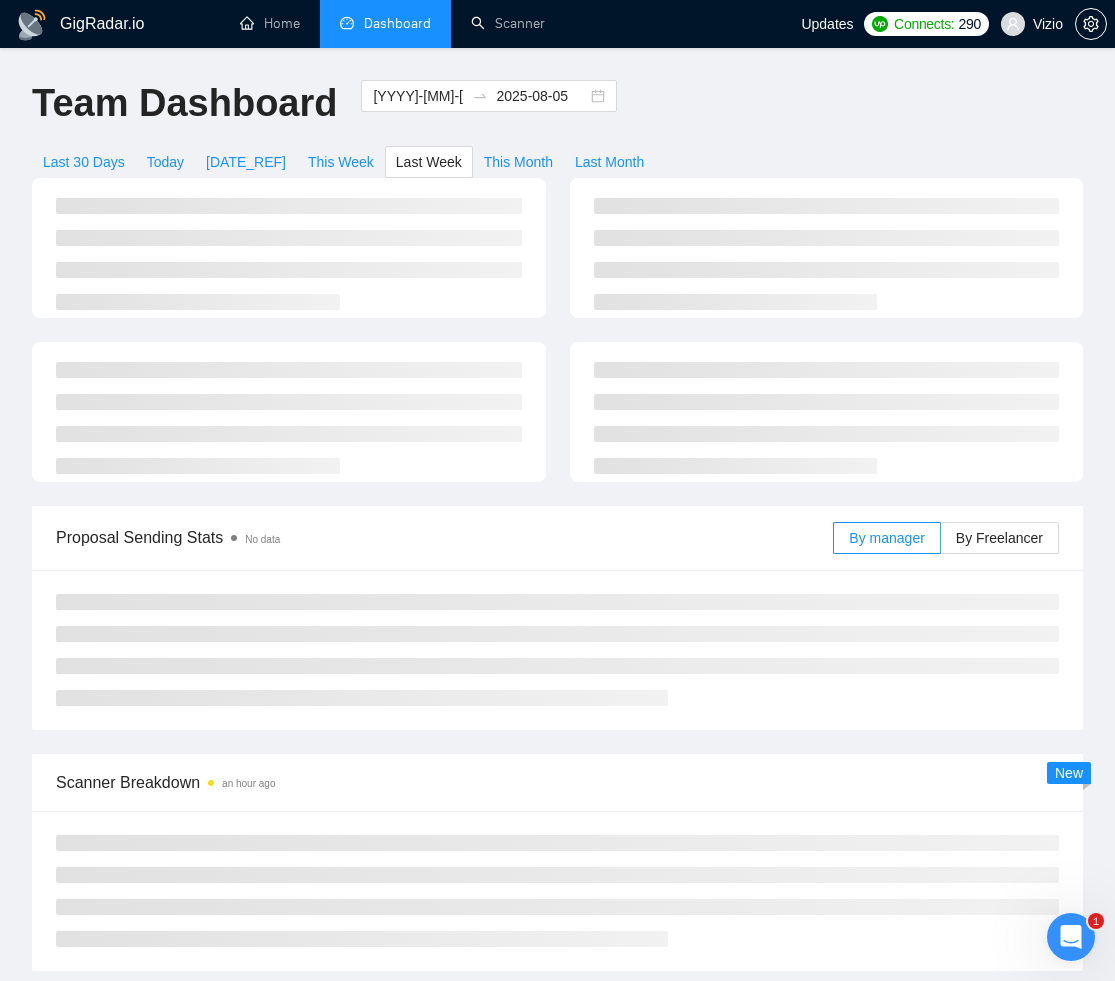 type on "[YYYY]-[MM]-[DD]" 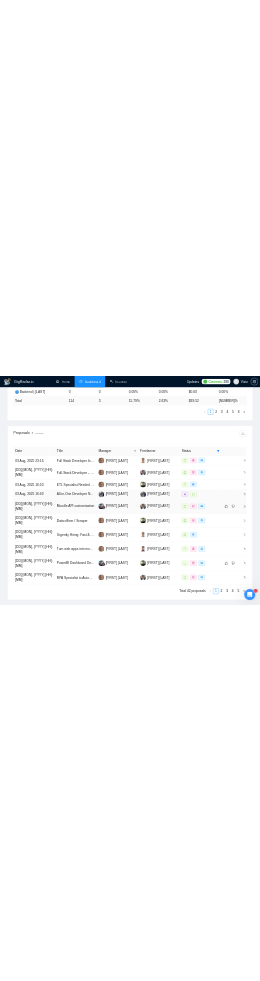 scroll, scrollTop: 1293, scrollLeft: 0, axis: vertical 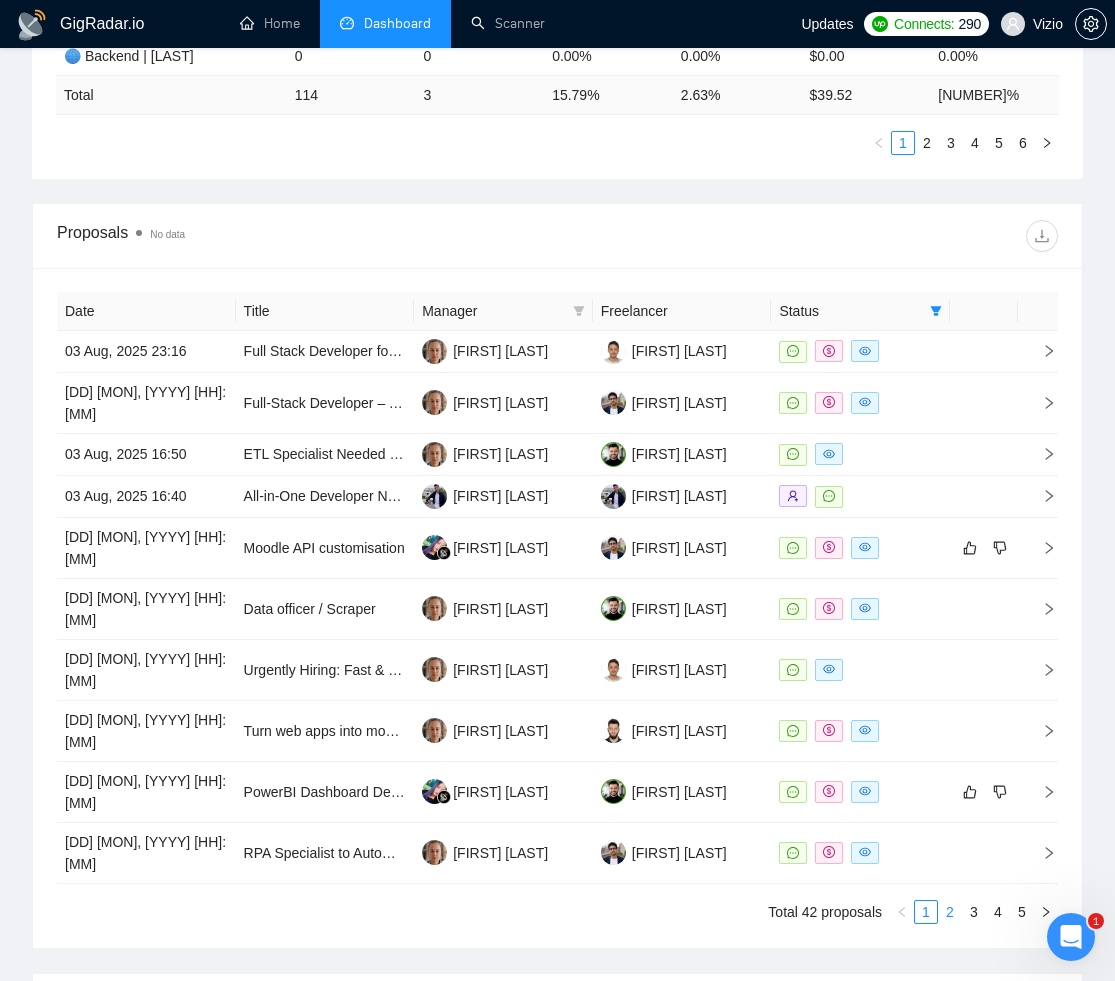 click on "2" at bounding box center [950, 912] 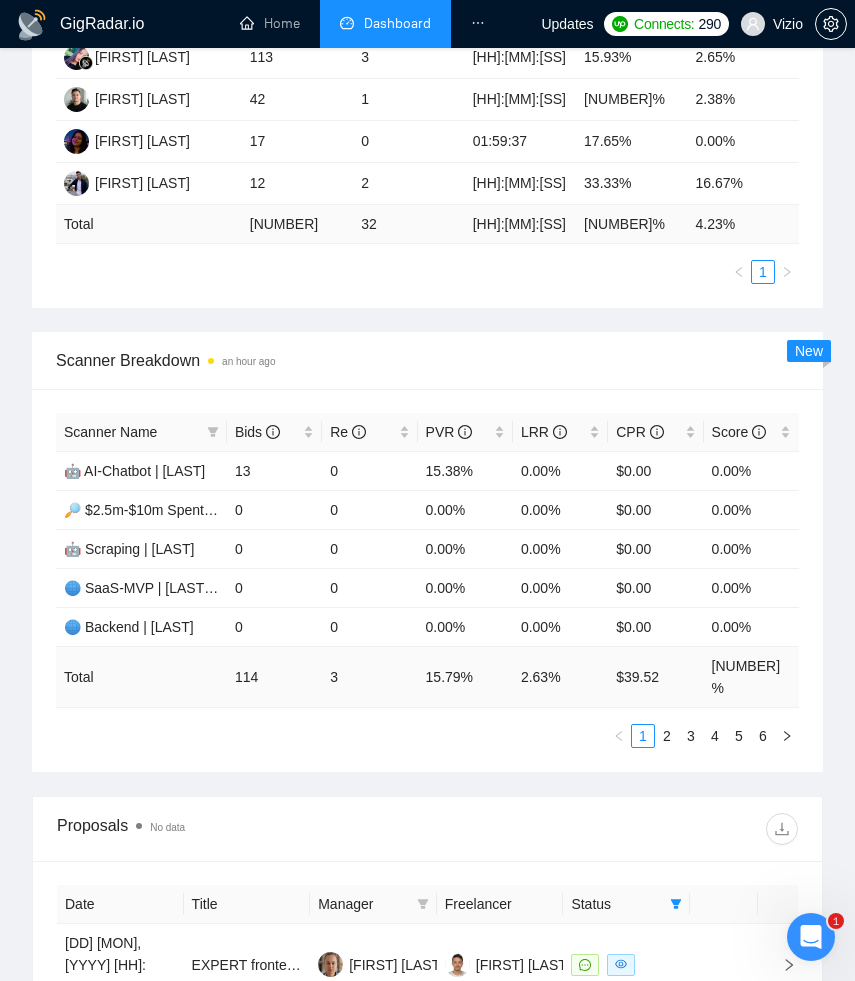 scroll, scrollTop: 727, scrollLeft: 0, axis: vertical 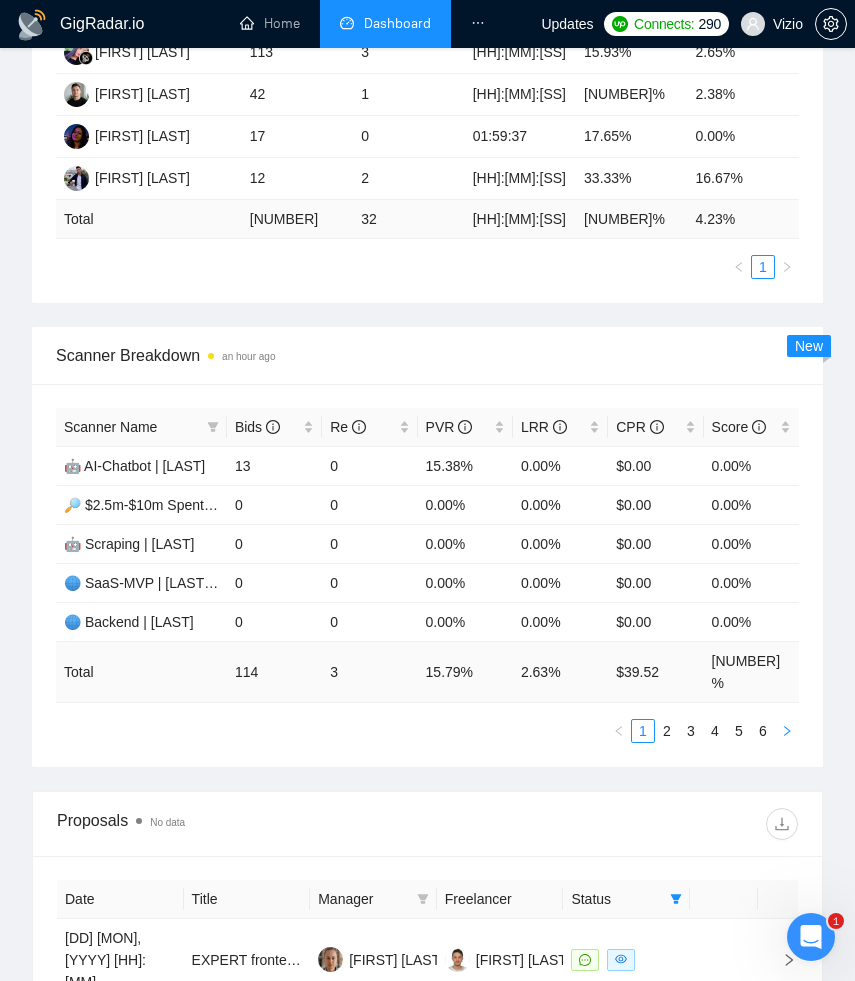 click 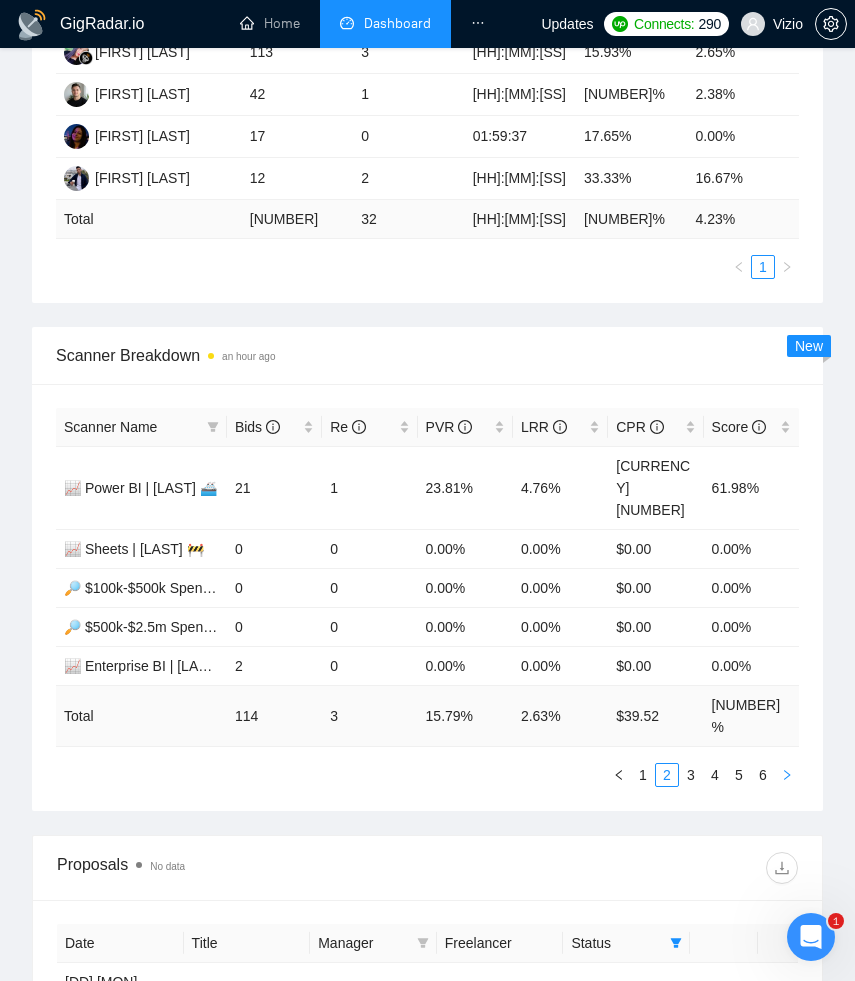 click 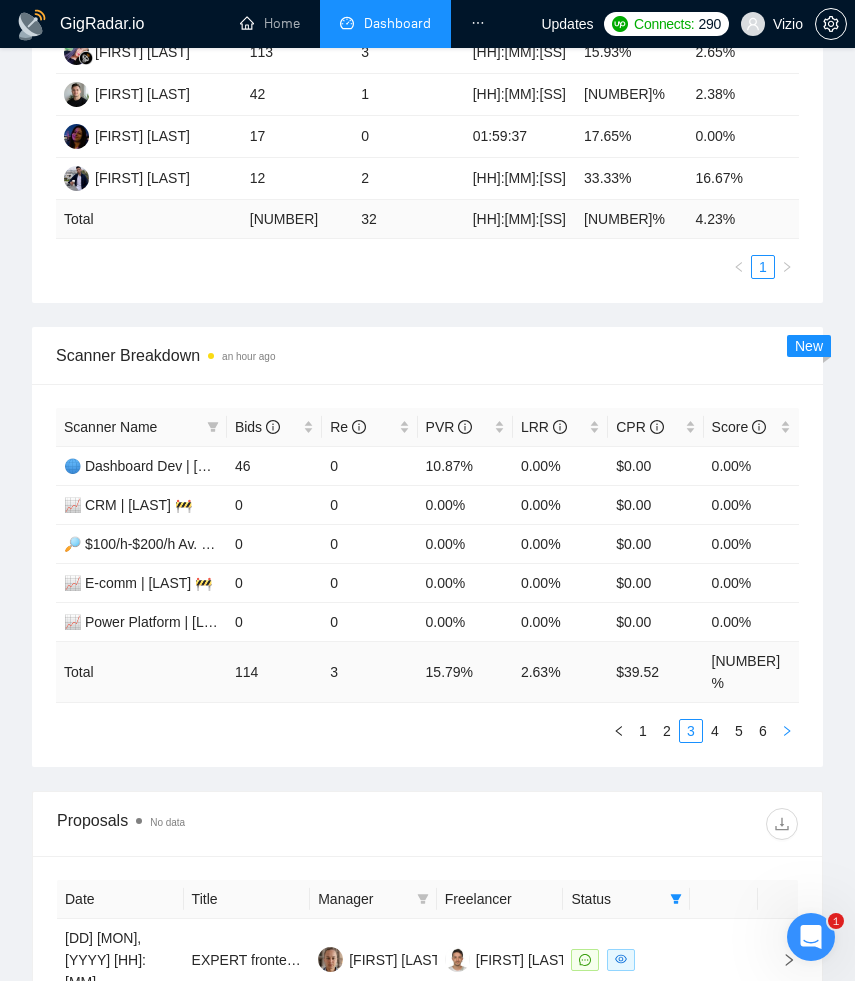 click 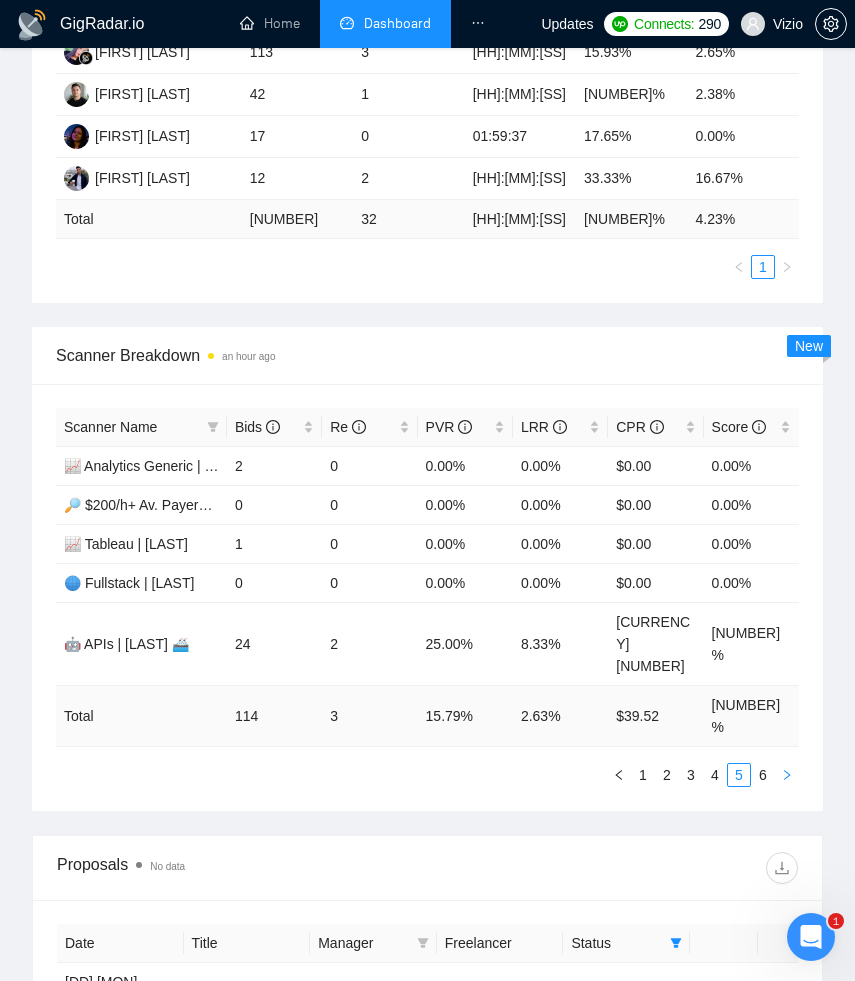 click 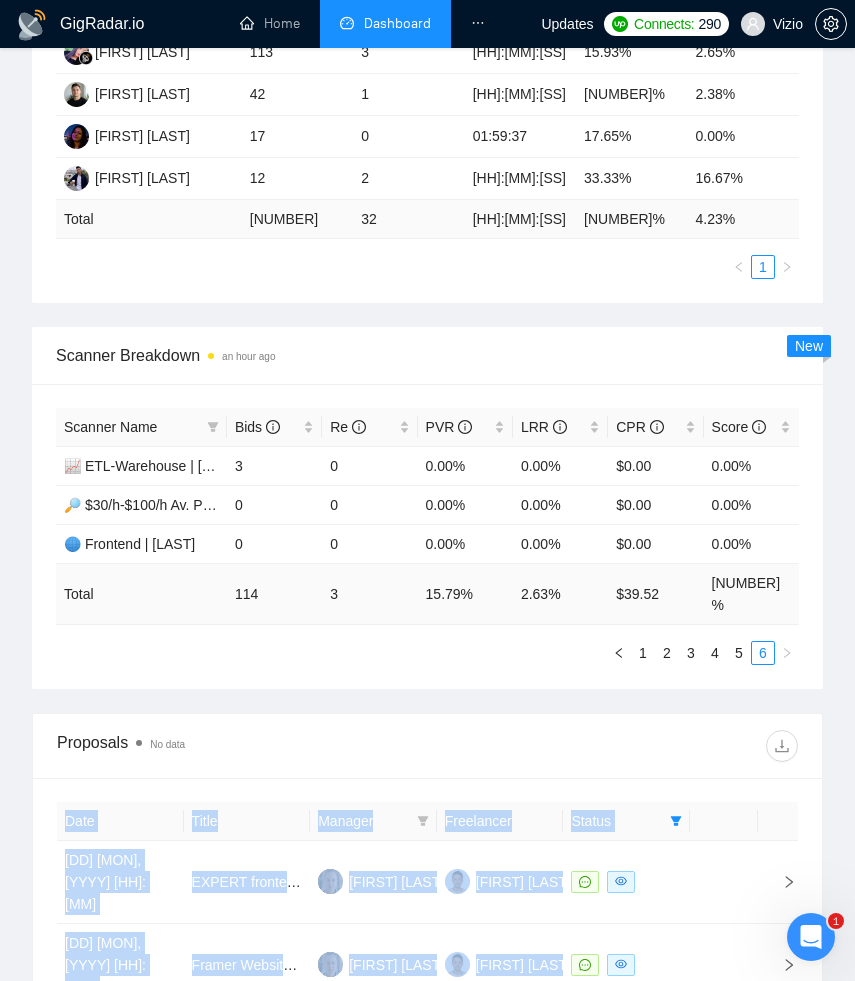 click on "Proposals No data" at bounding box center (427, 746) 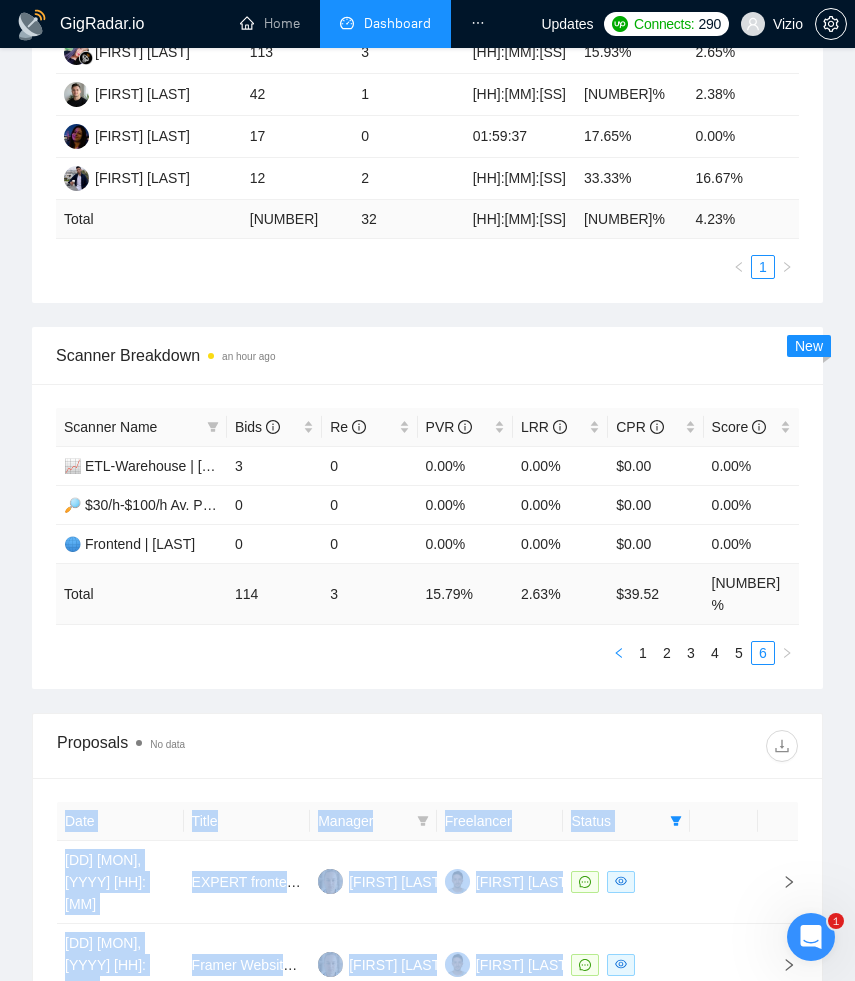 click at bounding box center [619, 653] 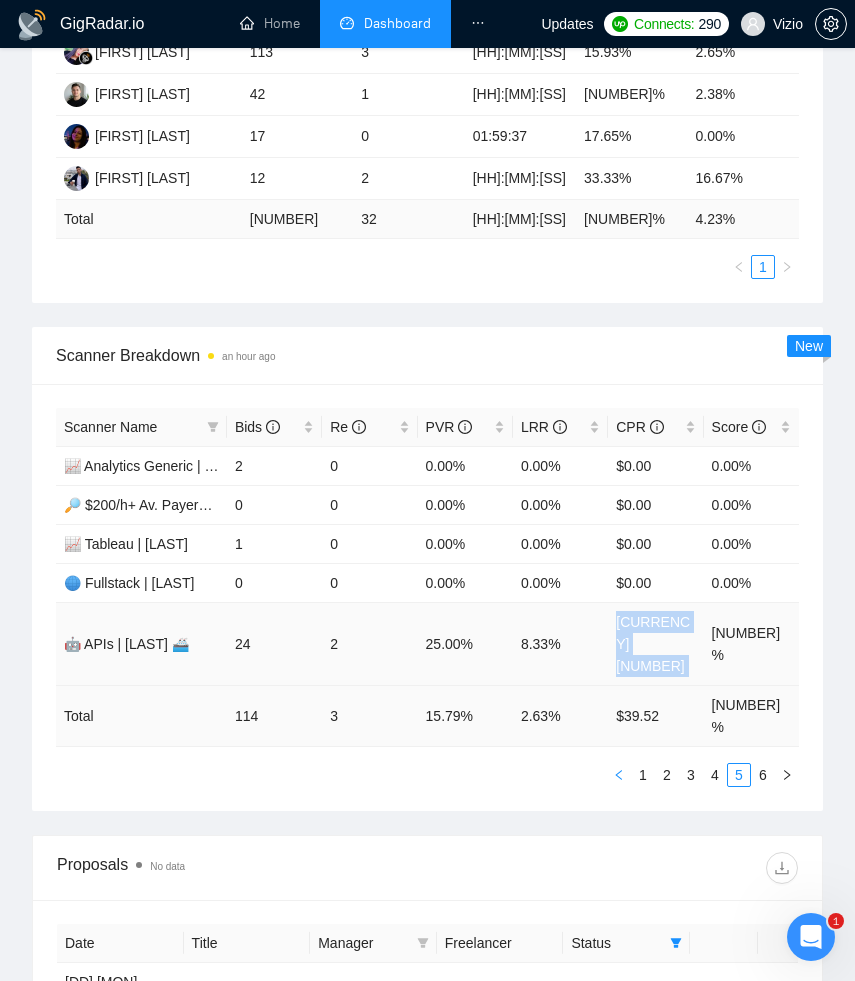 click on "[CURRENCY][NUMBER]" at bounding box center [655, 643] 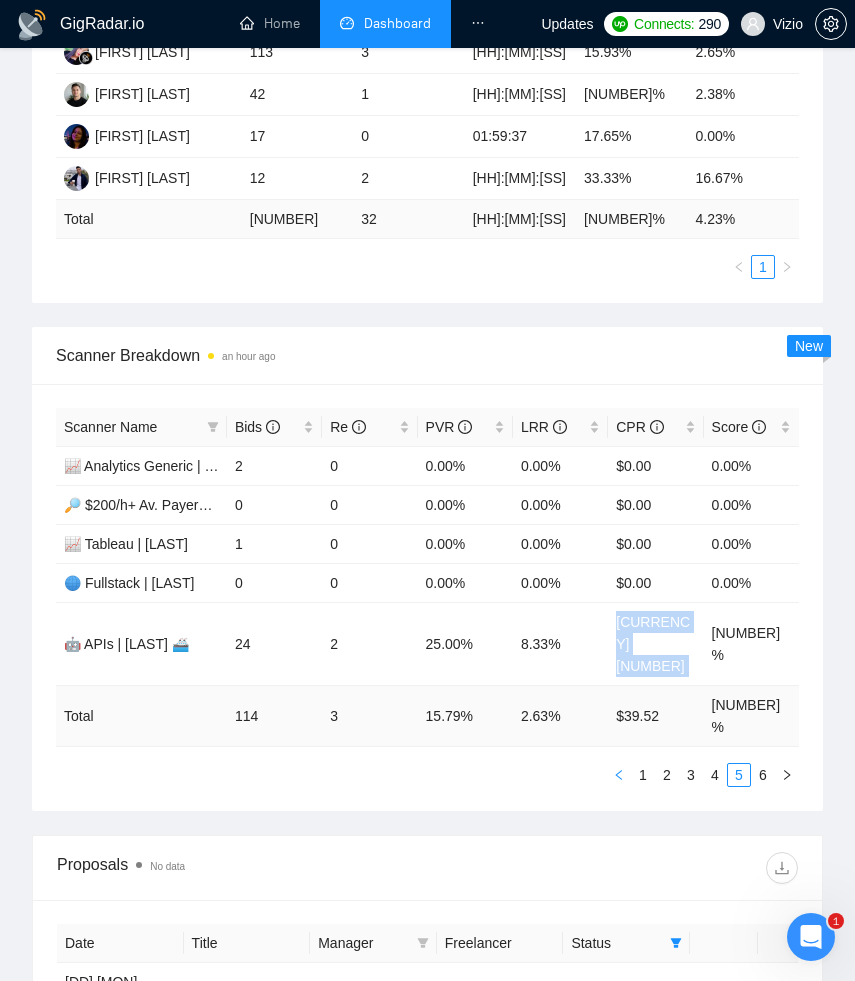 click 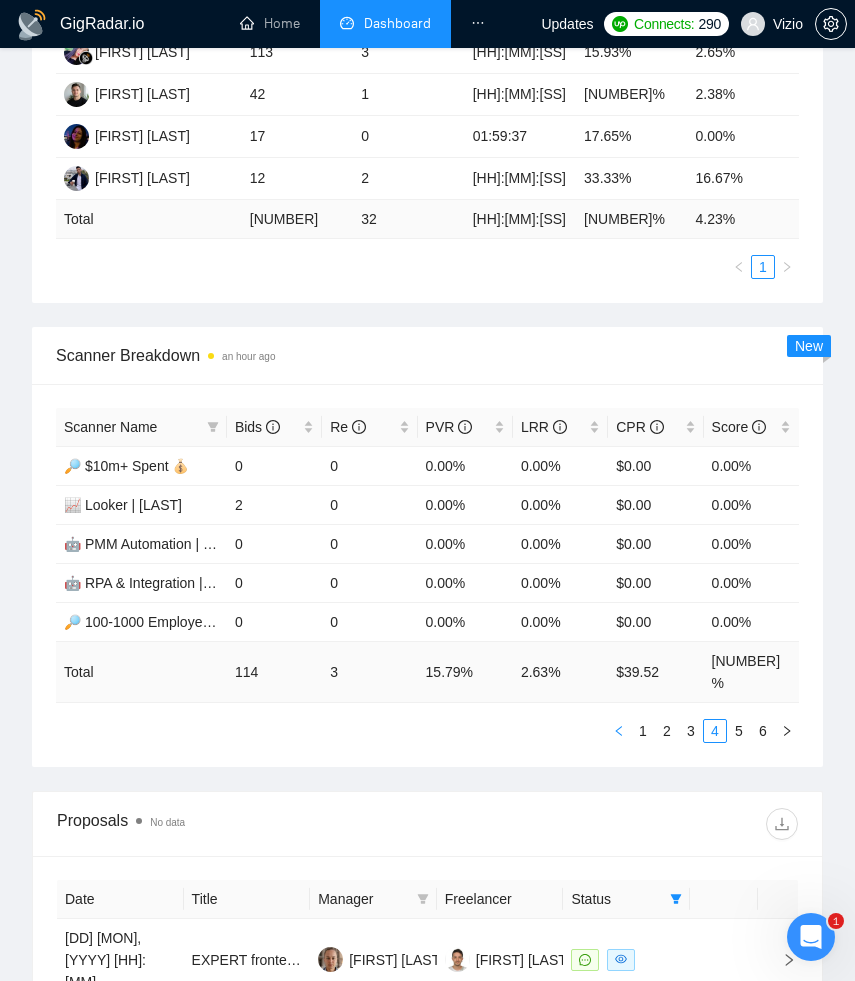 click 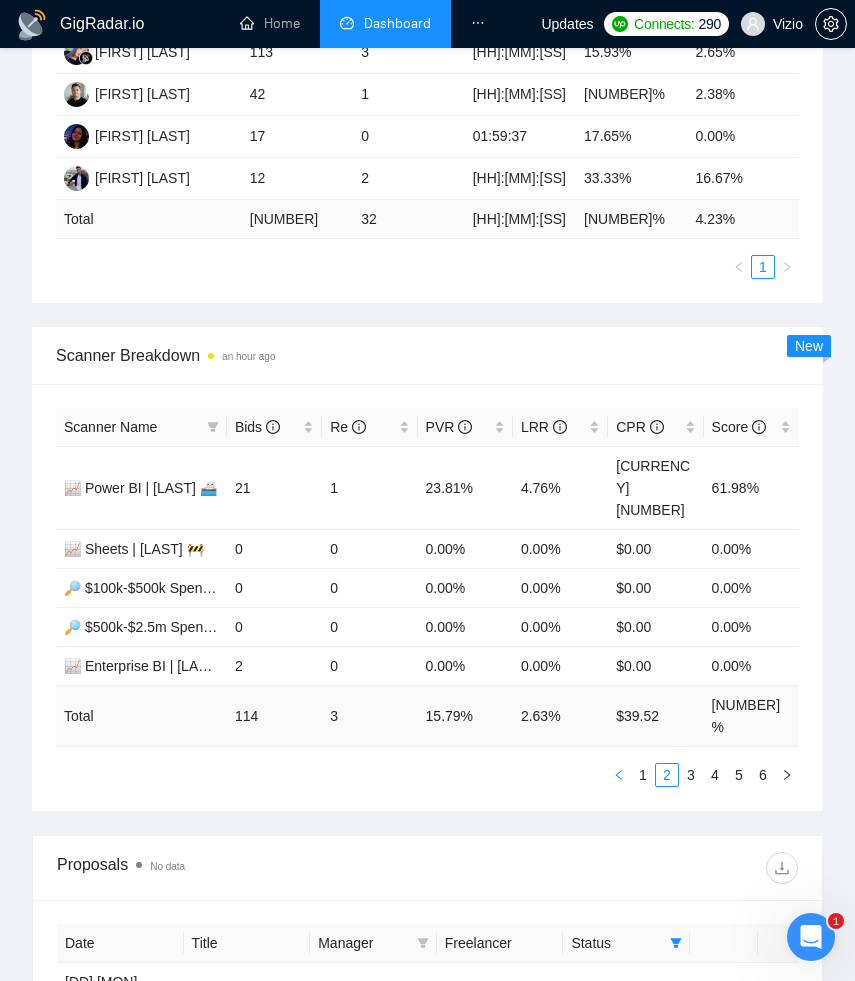 click 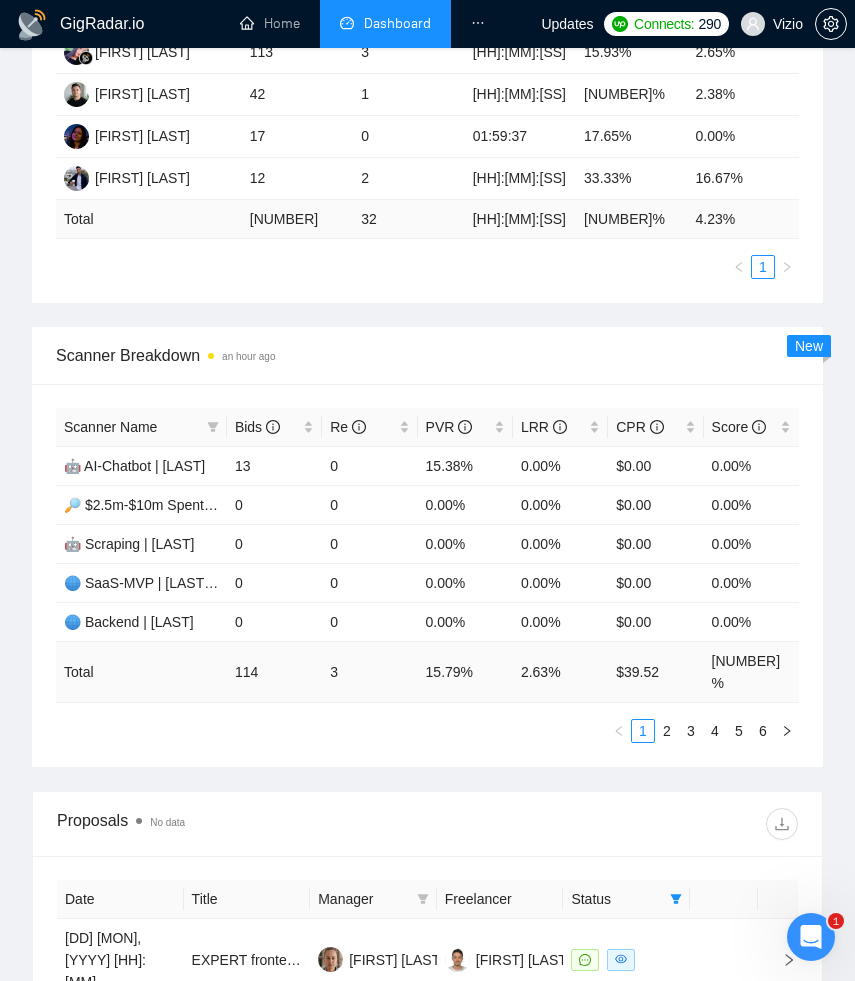 click on "[NUMBER] [NUMBER] [NUMBER] [NUMBER] [NUMBER] [NUMBER]" at bounding box center [427, 731] 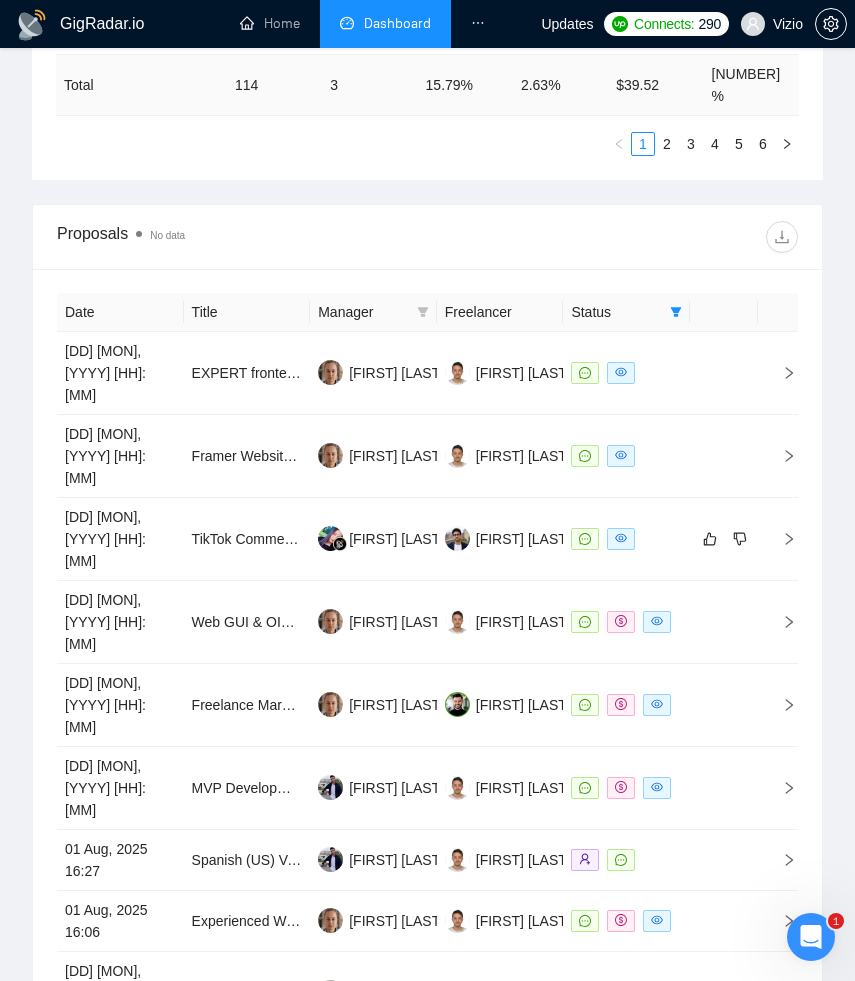 scroll, scrollTop: 1958, scrollLeft: 0, axis: vertical 